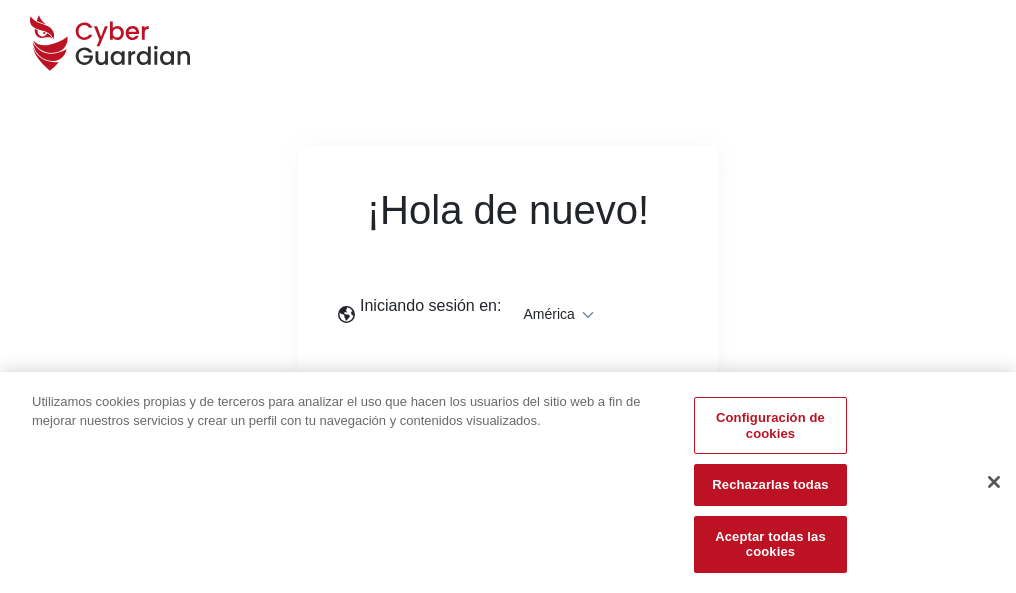 scroll, scrollTop: 0, scrollLeft: 0, axis: both 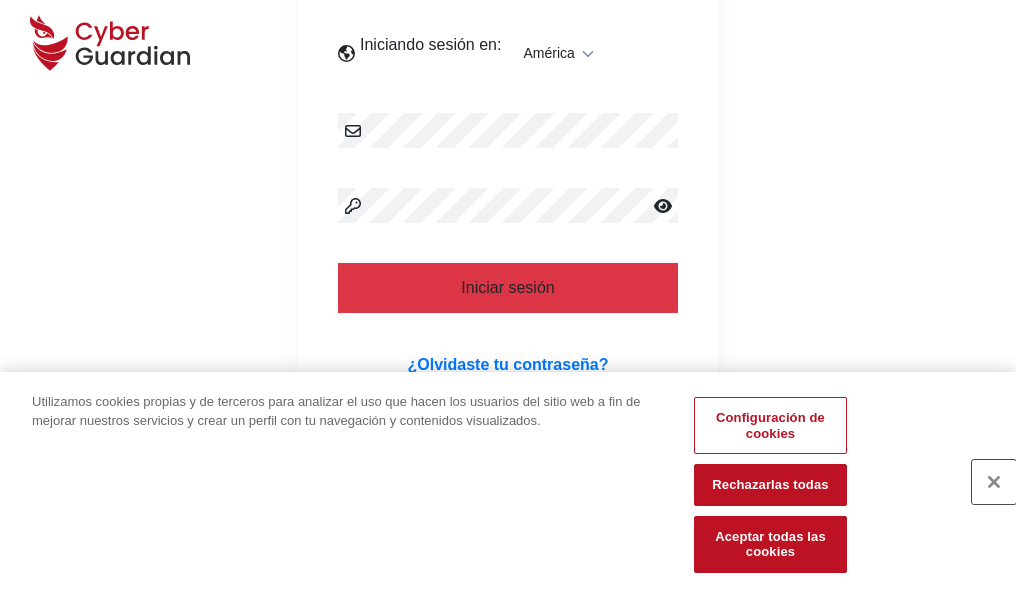 click at bounding box center (994, 482) 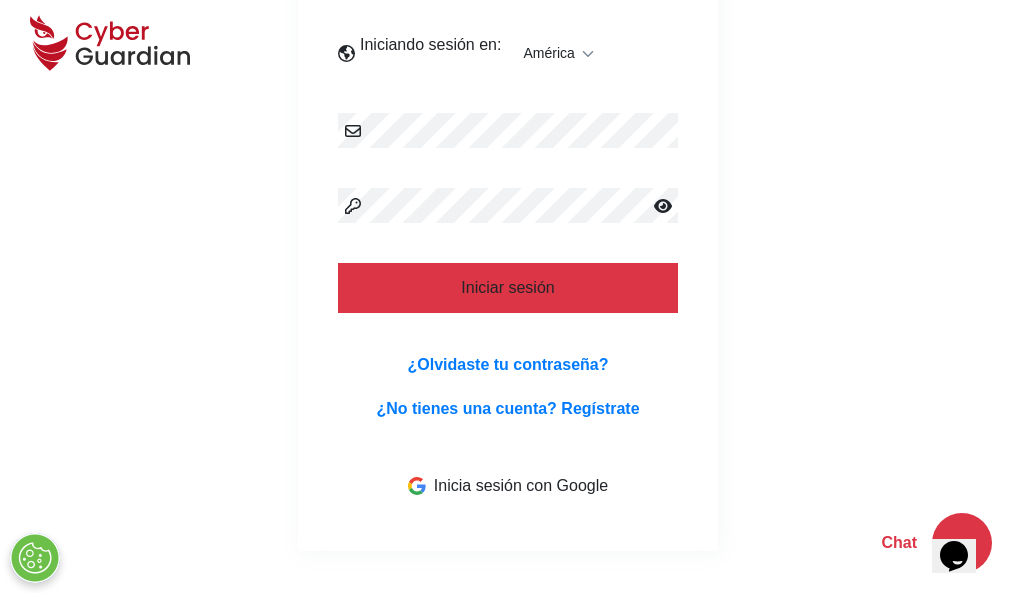 scroll, scrollTop: 454, scrollLeft: 0, axis: vertical 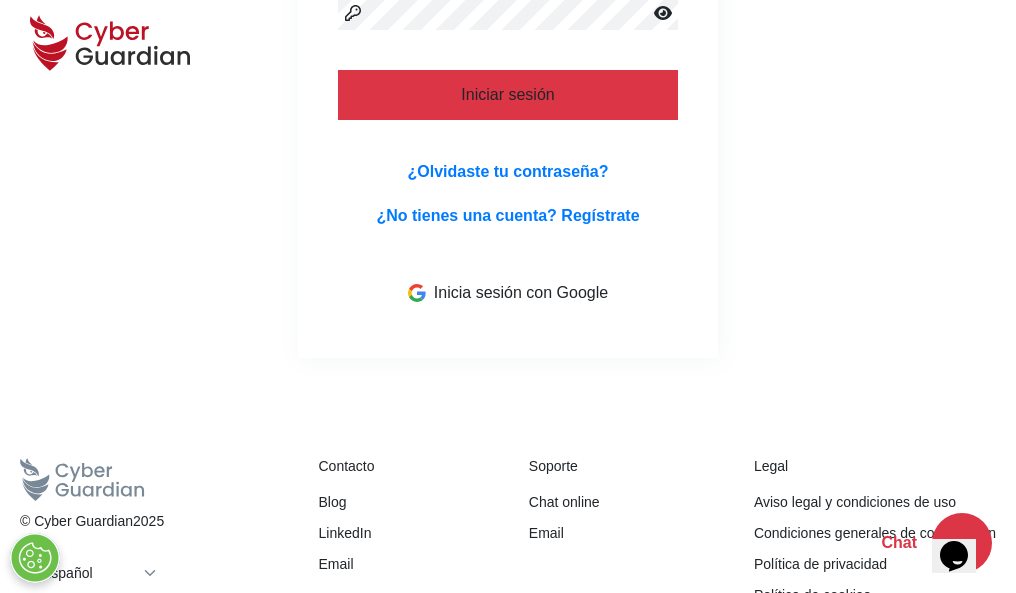 type 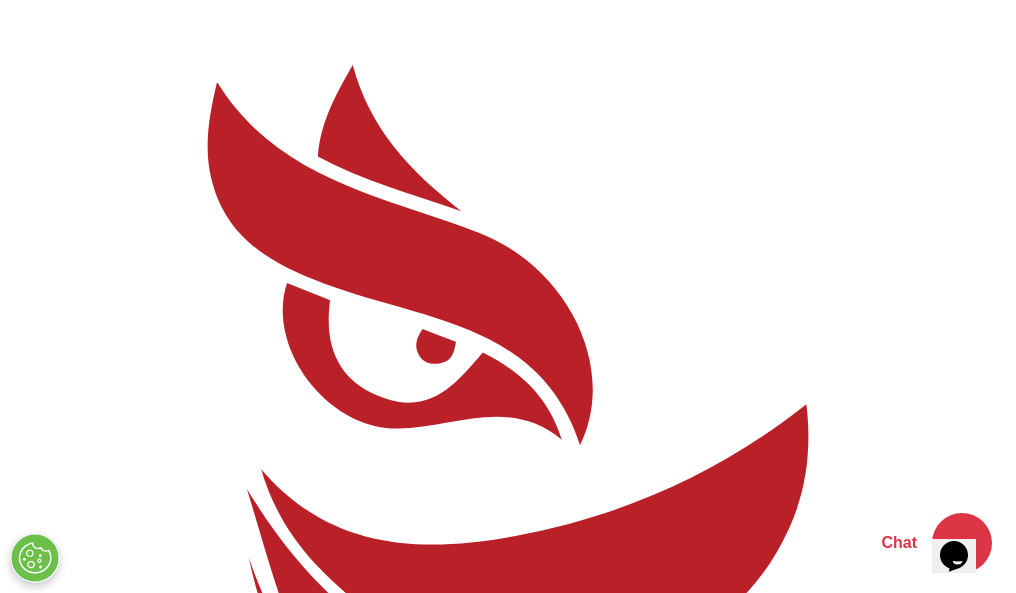scroll, scrollTop: 0, scrollLeft: 0, axis: both 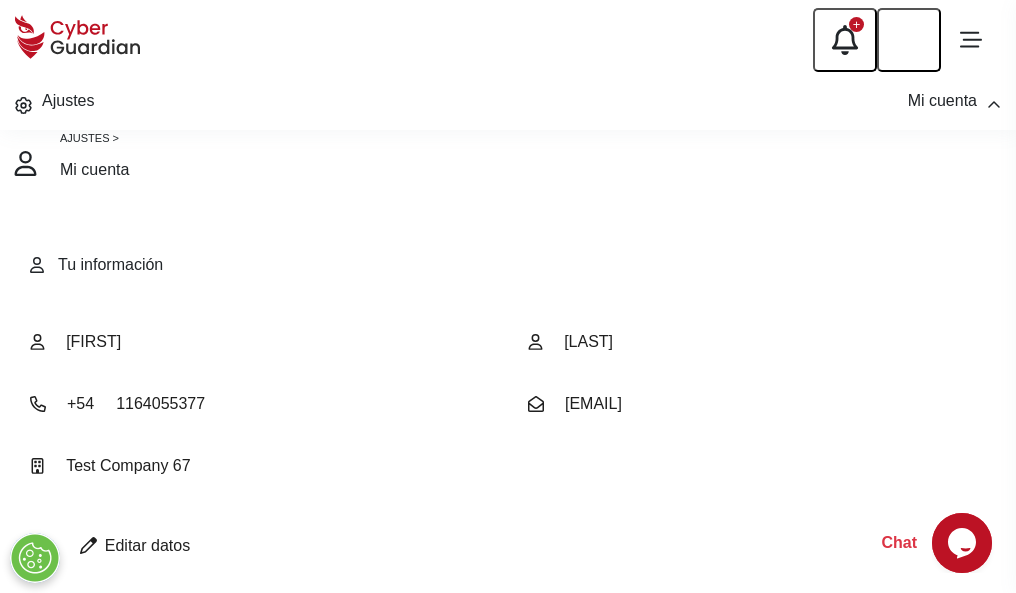 click at bounding box center [88, 545] 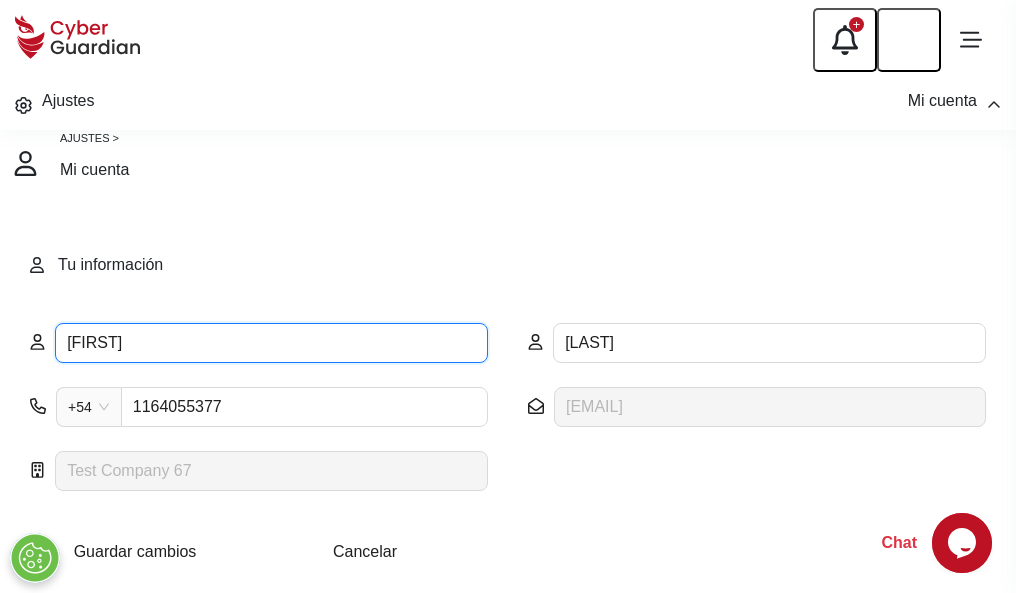 click on "ILEANA" at bounding box center [271, 343] 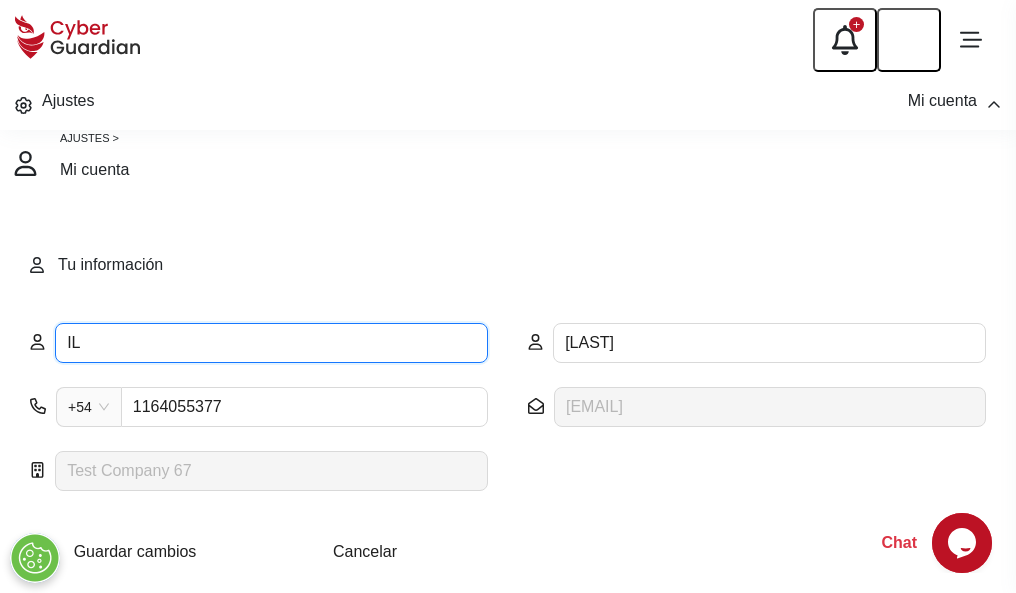 type on "I" 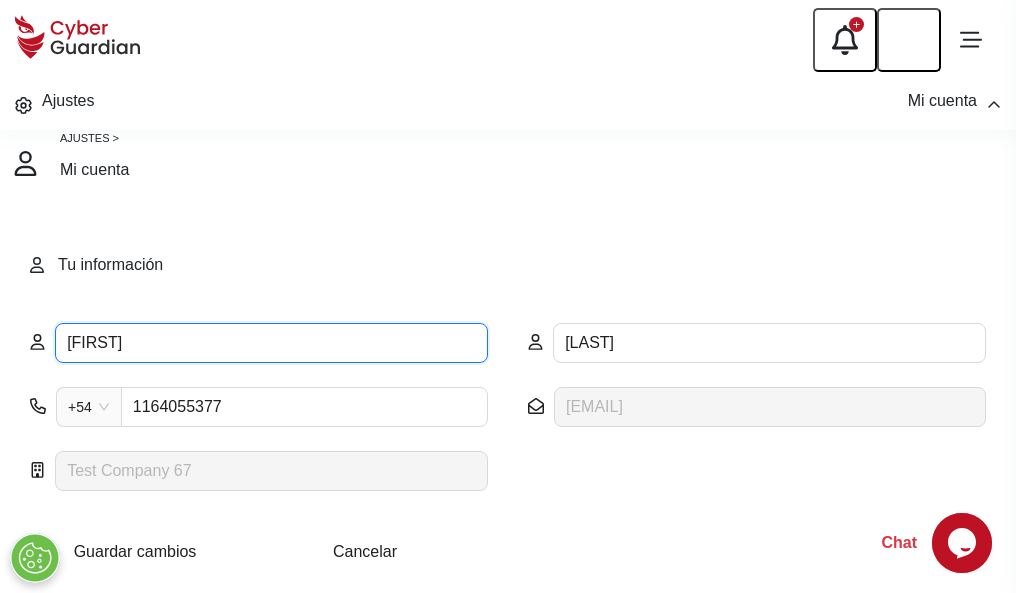 type on "Lilia" 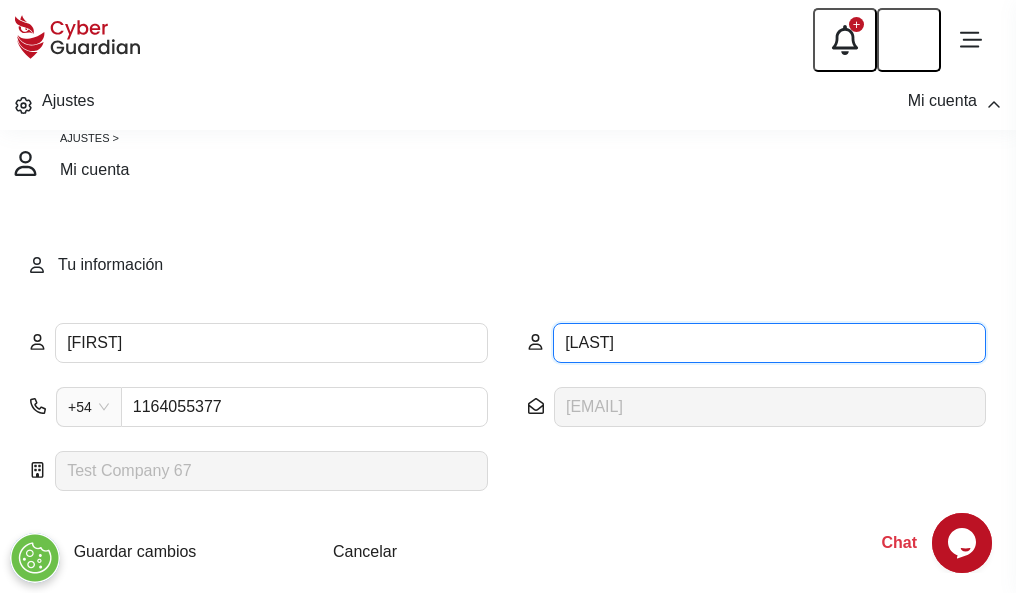 click on "CORREA" at bounding box center (769, 343) 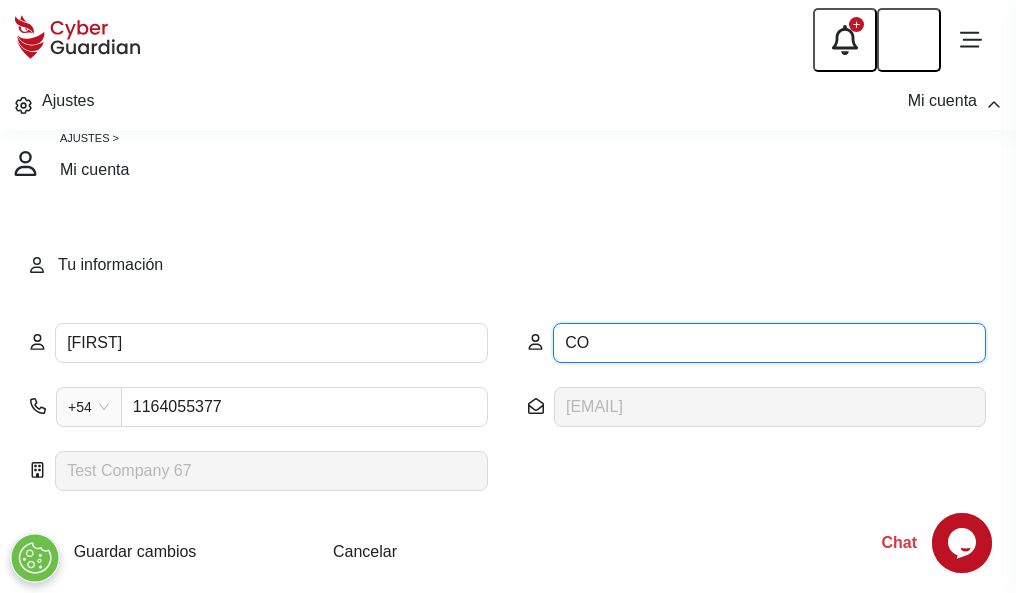 type on "C" 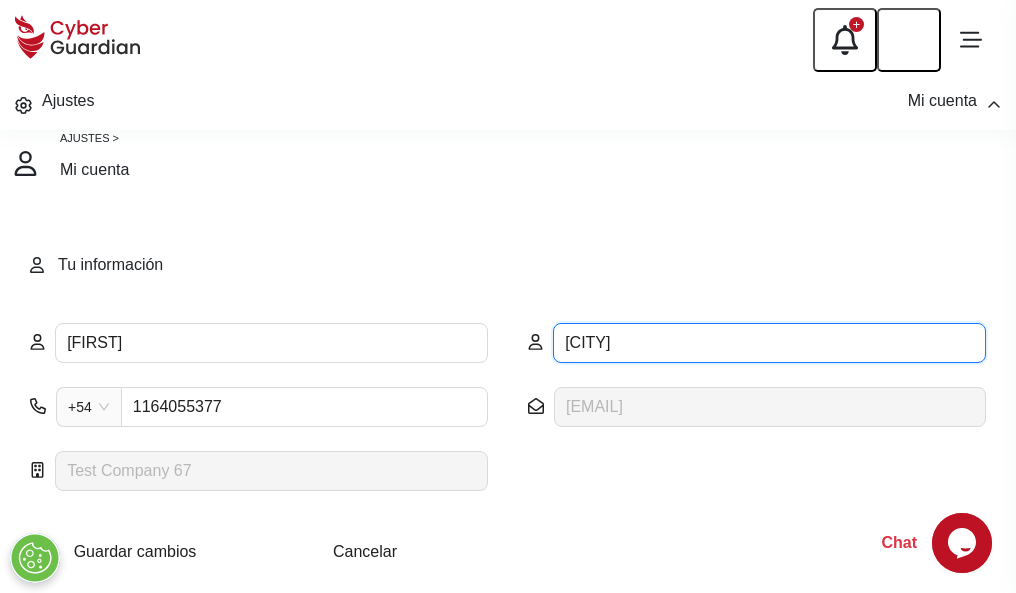 type on "Sevilla" 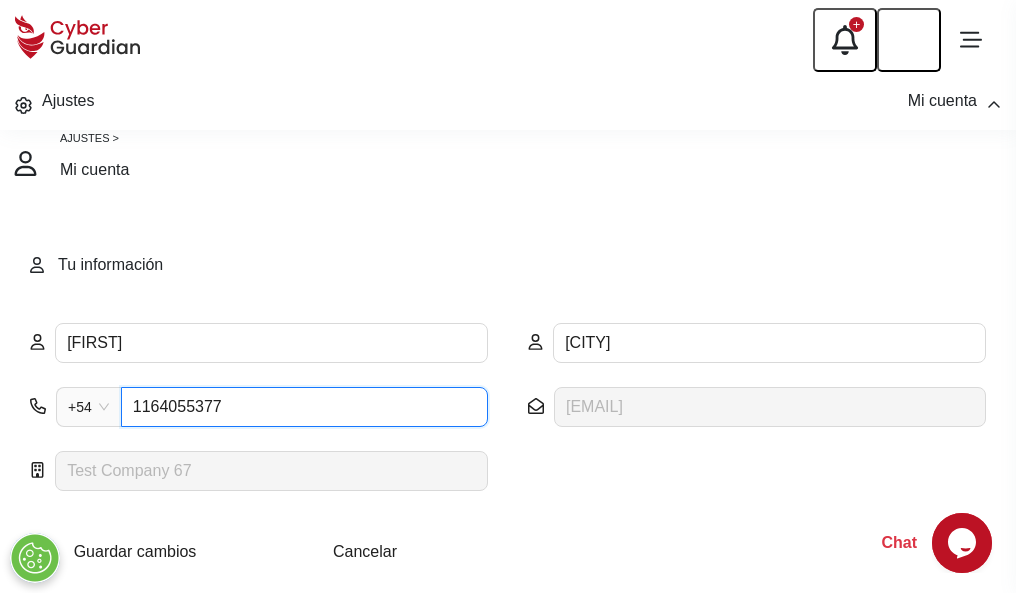 click on "1164055377" at bounding box center (304, 407) 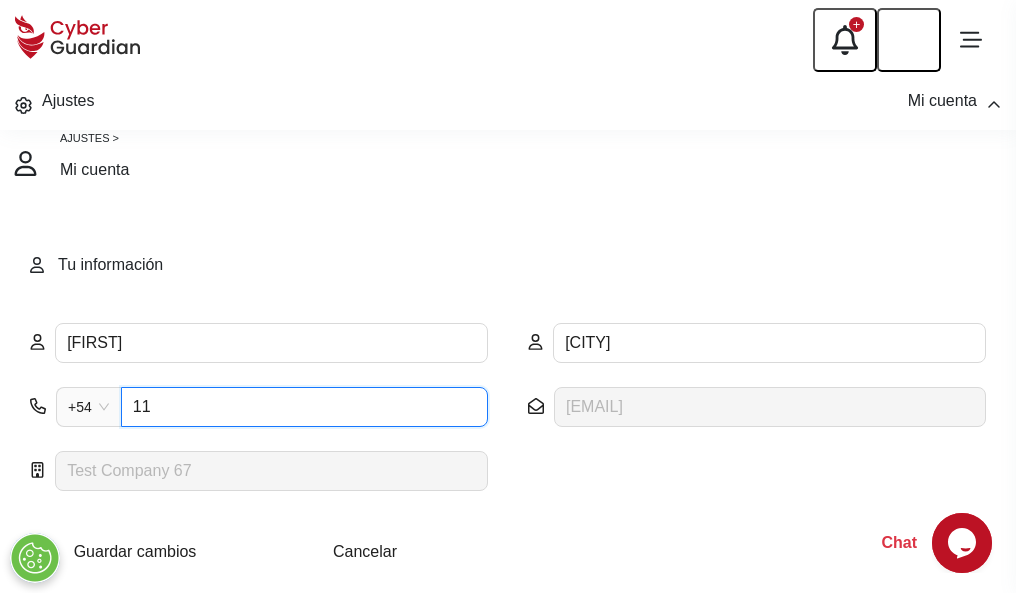 type on "1" 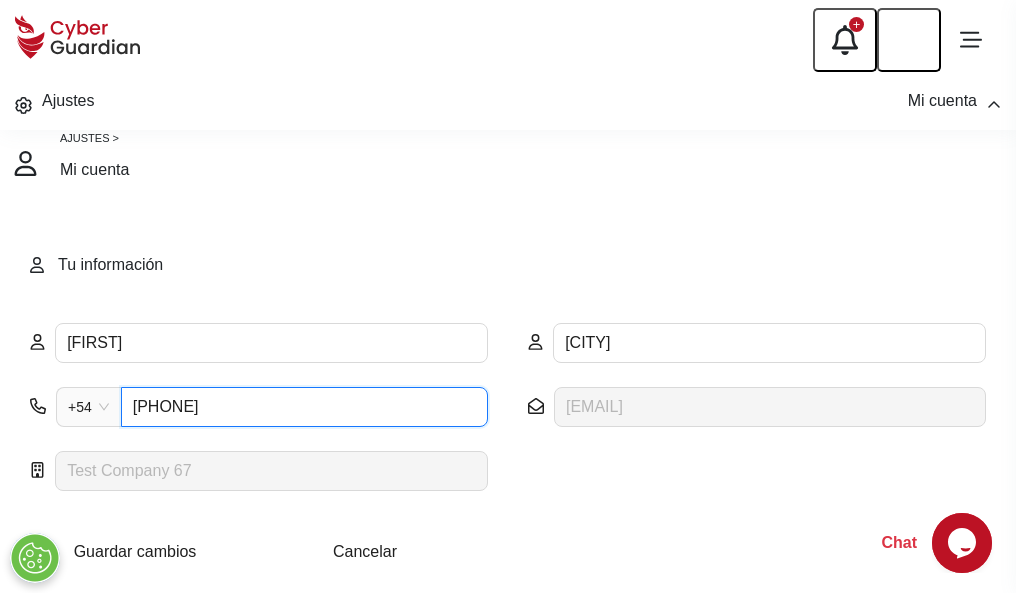 type on "4941212367" 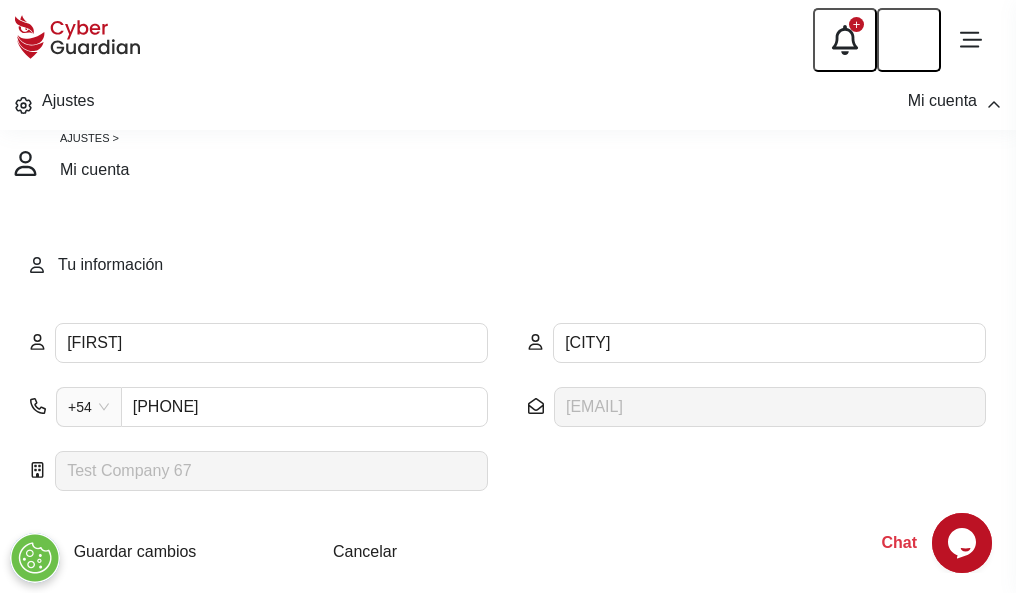 click on "Cancelar" at bounding box center [365, 551] 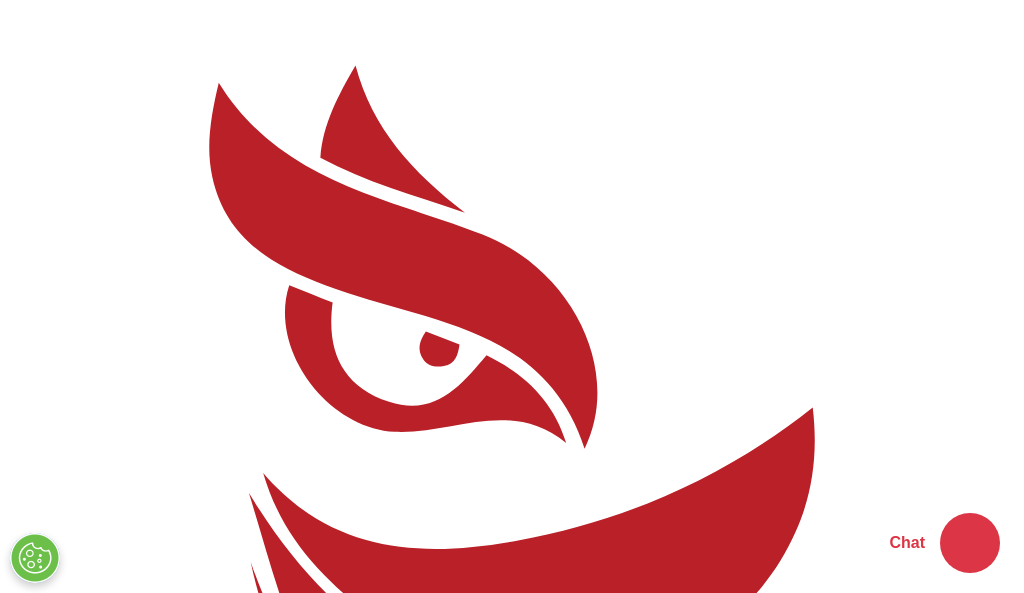 scroll, scrollTop: 0, scrollLeft: 0, axis: both 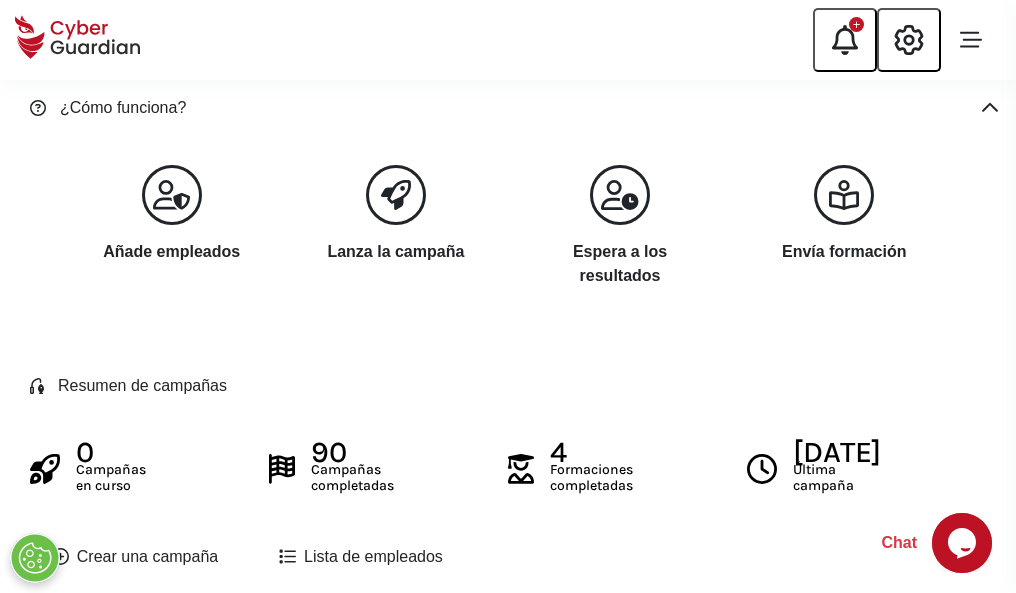 click on "Crear una campaña" at bounding box center [135, 557] 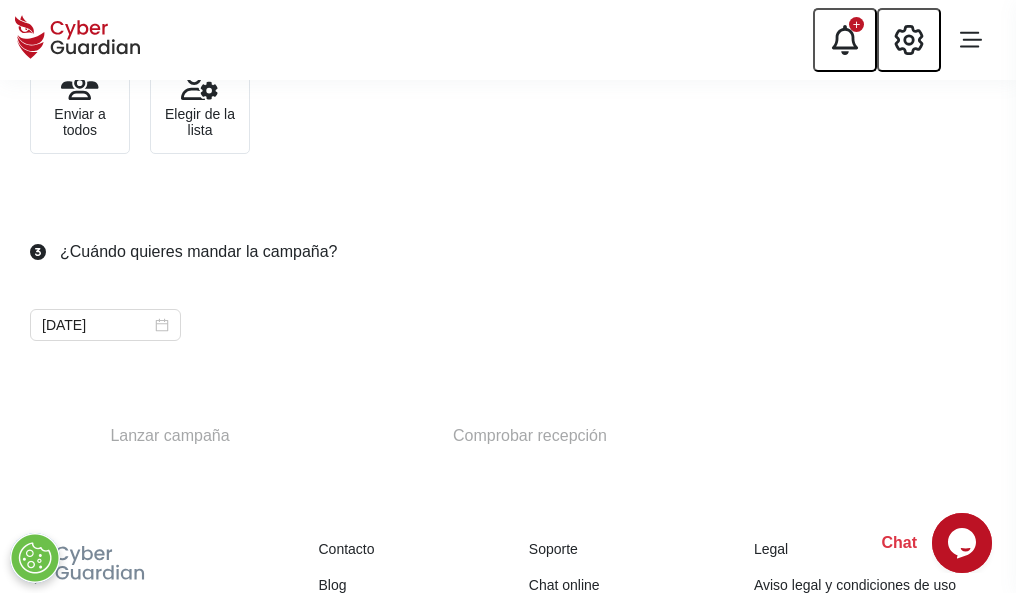 scroll, scrollTop: 732, scrollLeft: 0, axis: vertical 